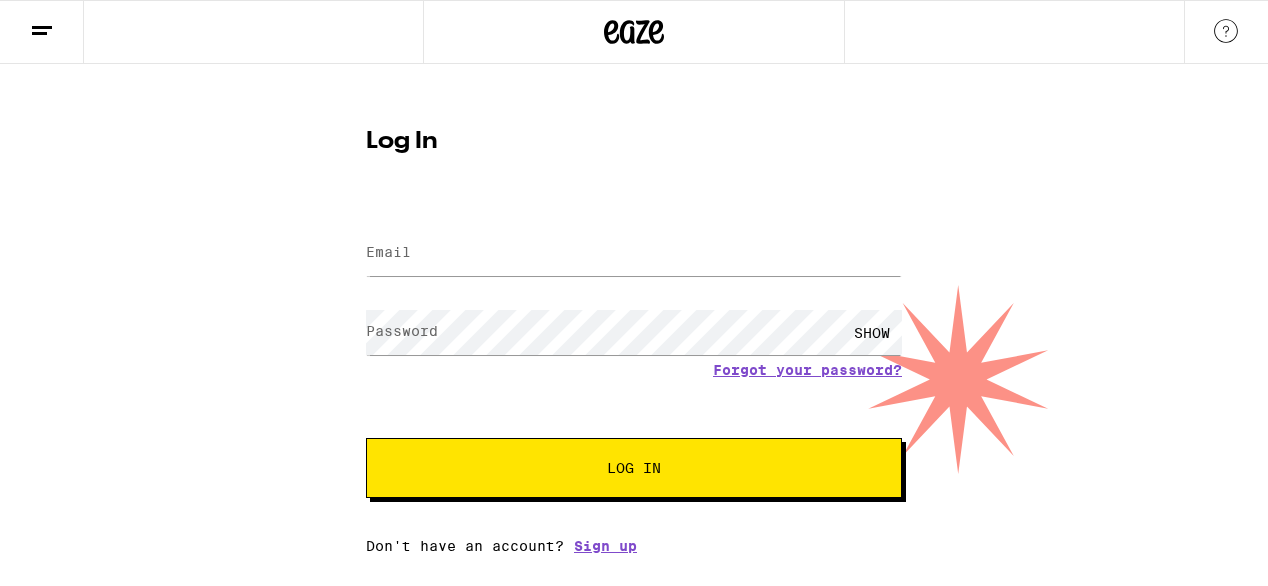 scroll, scrollTop: 0, scrollLeft: 0, axis: both 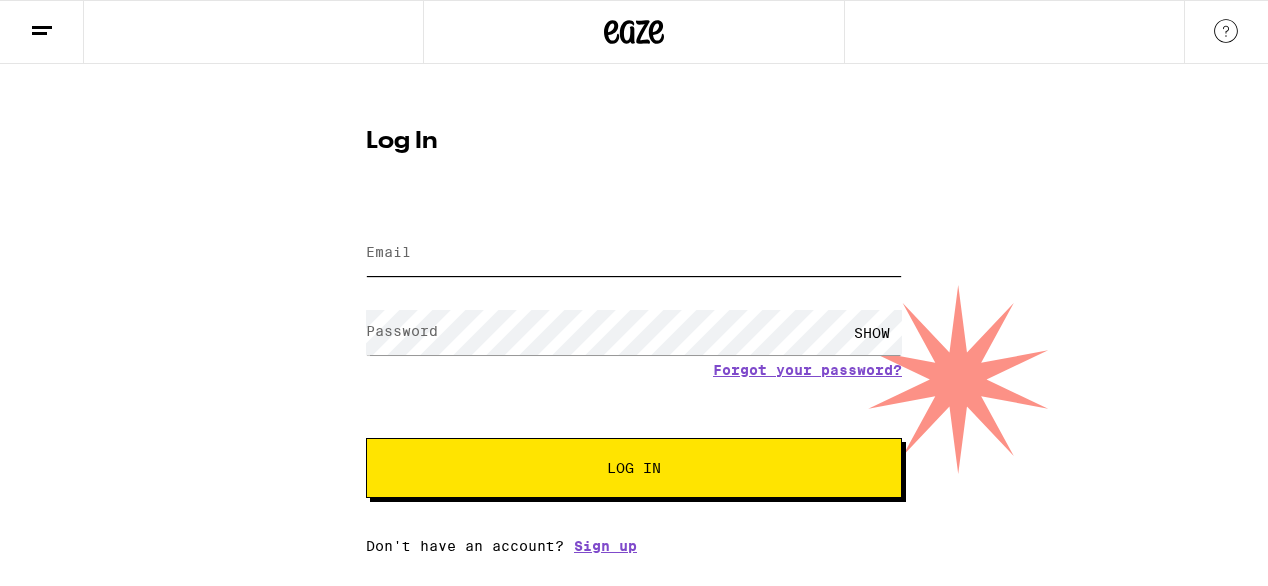 type on "[USERNAME]@[DOMAIN]" 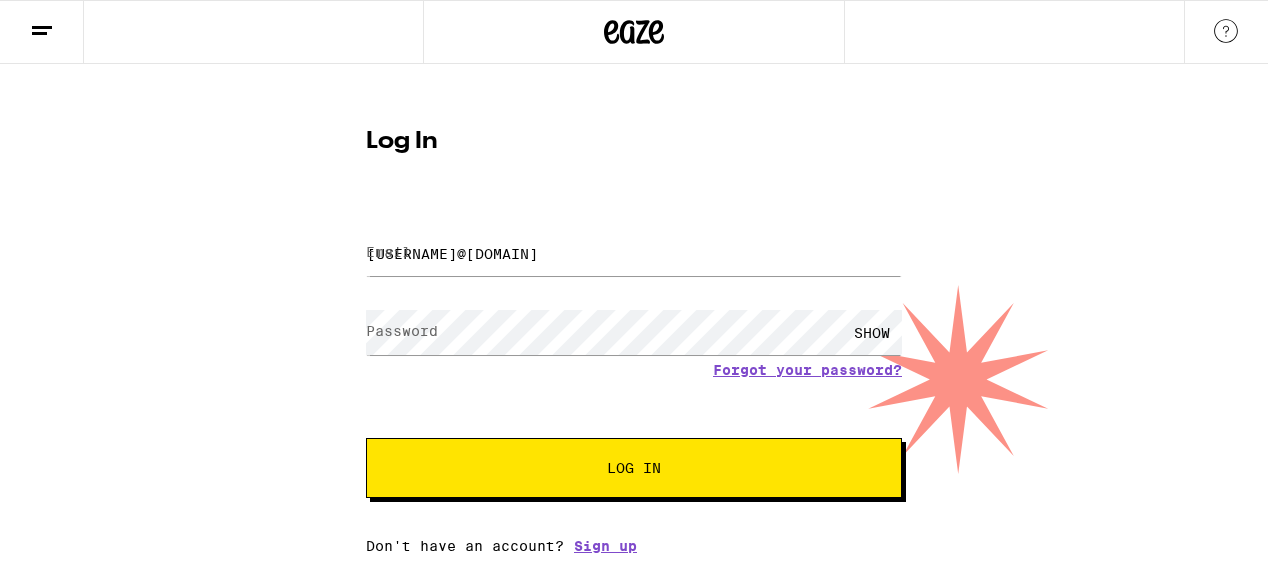click on "Log In" at bounding box center [634, 468] 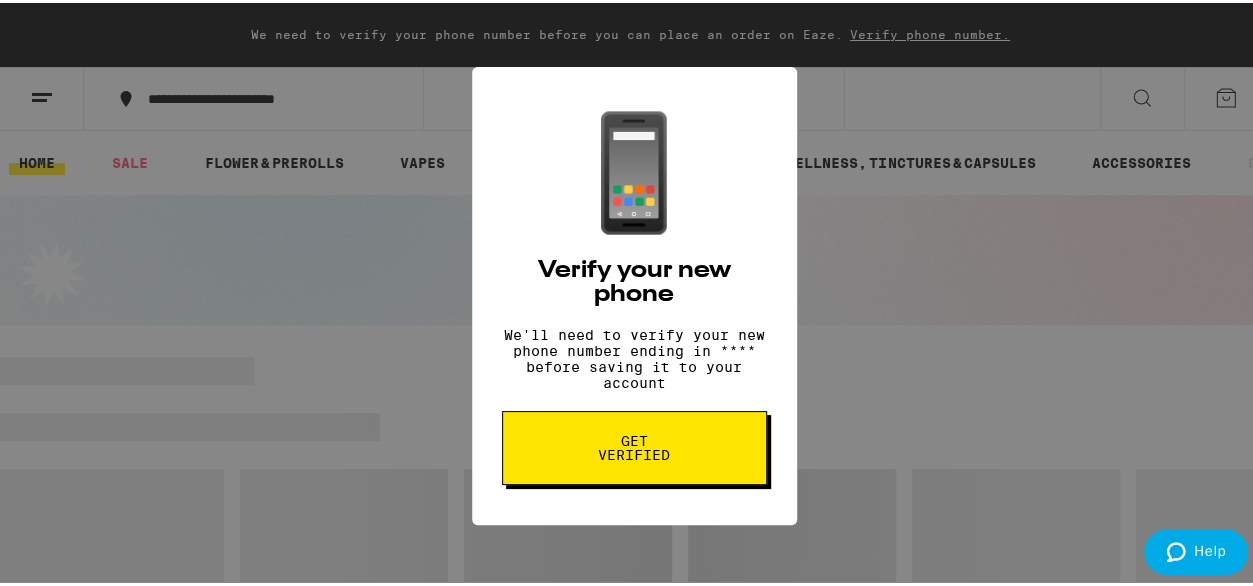 scroll, scrollTop: 0, scrollLeft: 0, axis: both 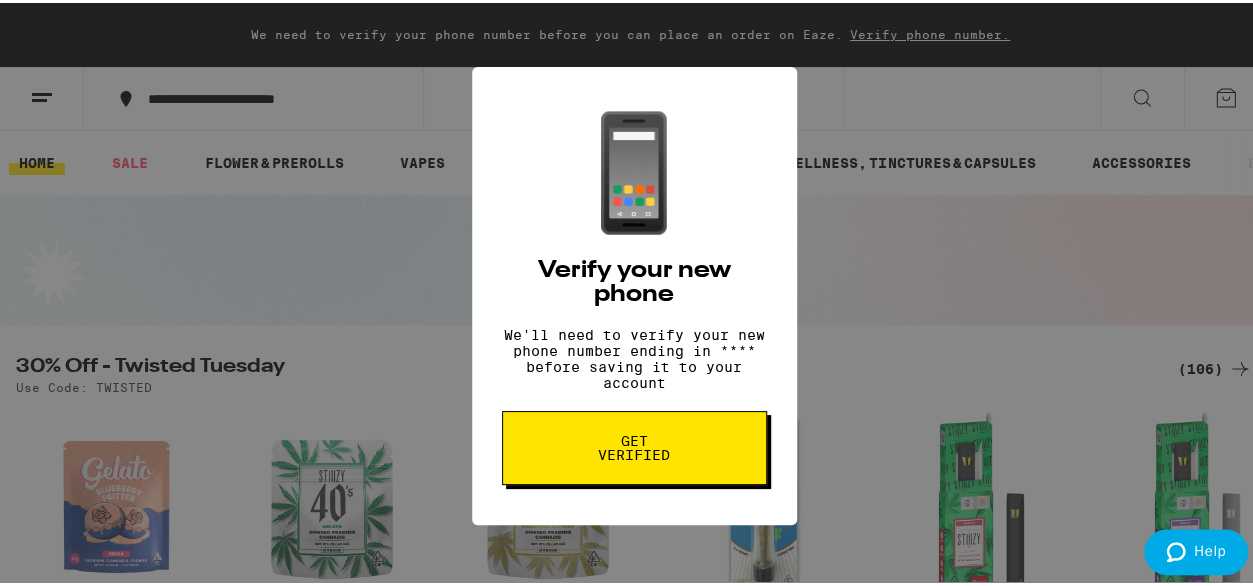 click on "📱 Verify your new phone We'll need to verify your new phone number ending in **** before saving it to your account Get verified" at bounding box center [634, 293] 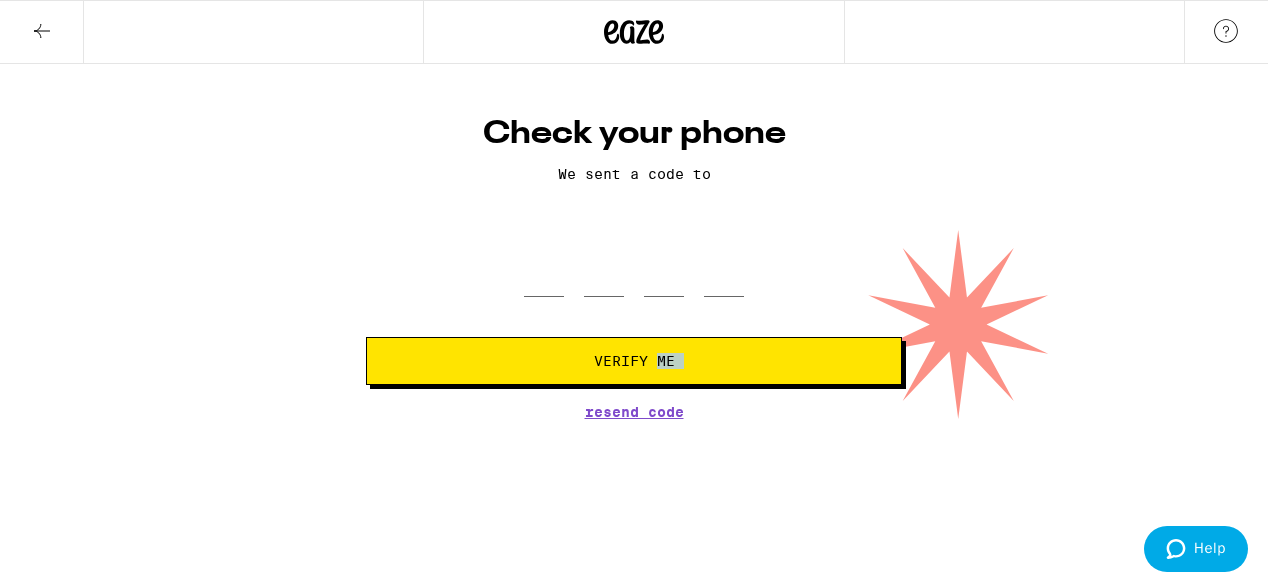 drag, startPoint x: 570, startPoint y: 490, endPoint x: 644, endPoint y: 364, distance: 146.12323 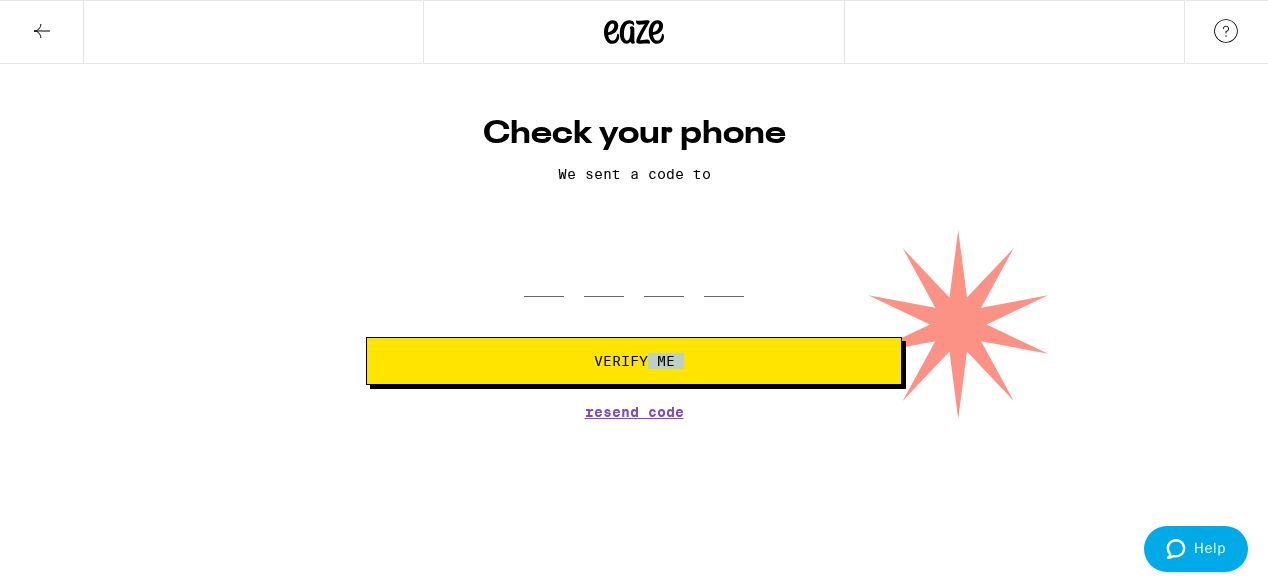 drag, startPoint x: 644, startPoint y: 364, endPoint x: 565, endPoint y: 369, distance: 79.15807 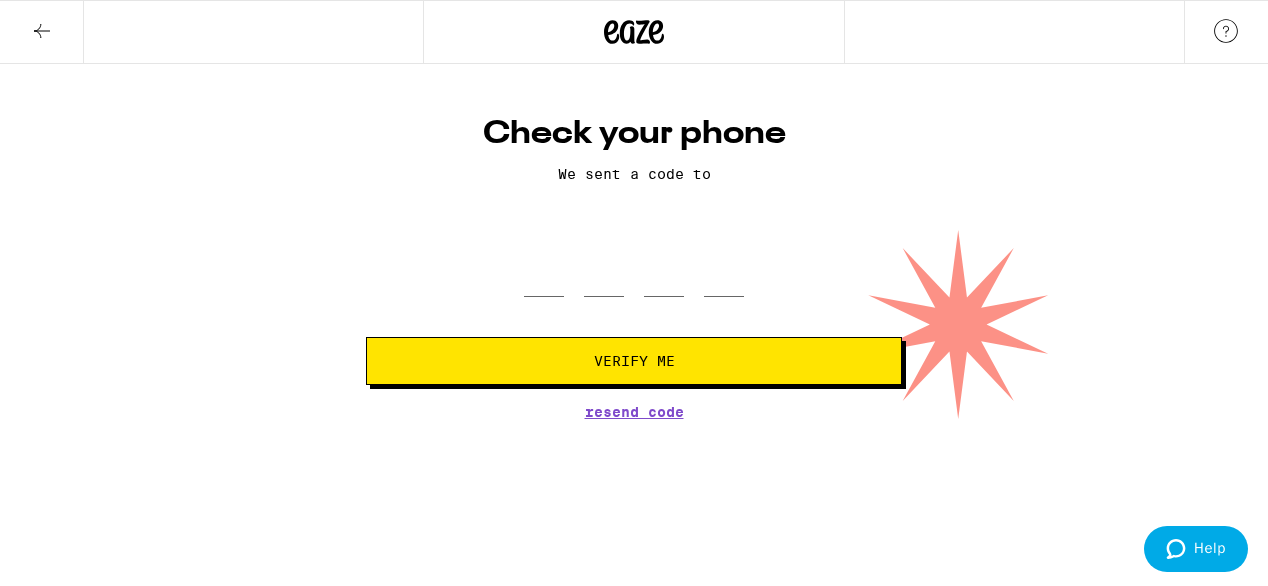 click on "Resend Code" at bounding box center [634, 412] 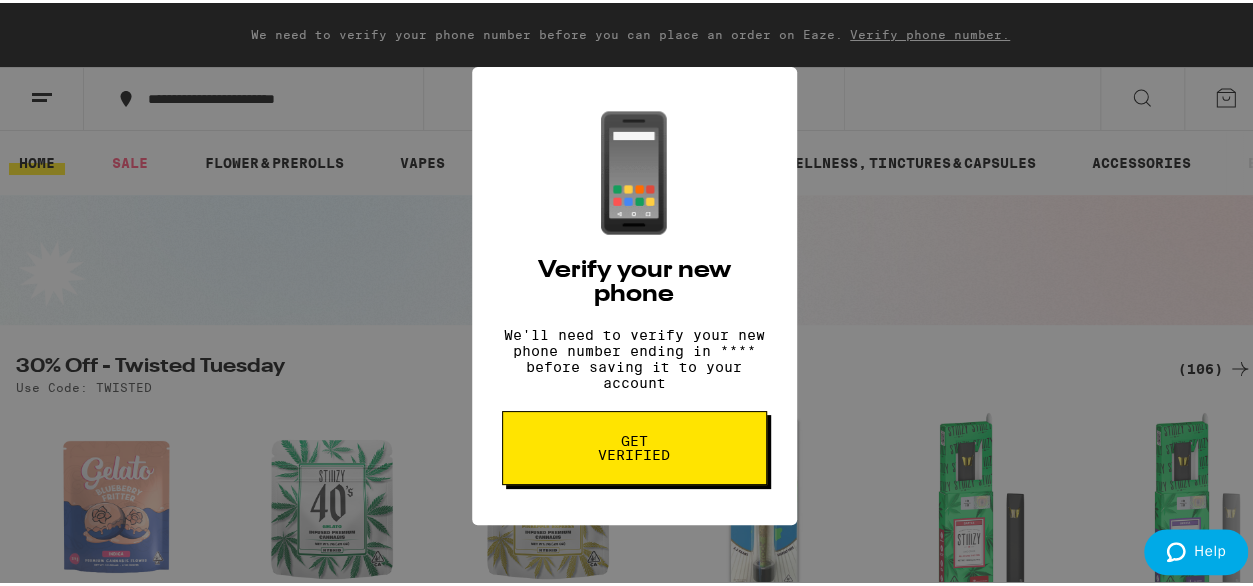 scroll, scrollTop: 0, scrollLeft: 0, axis: both 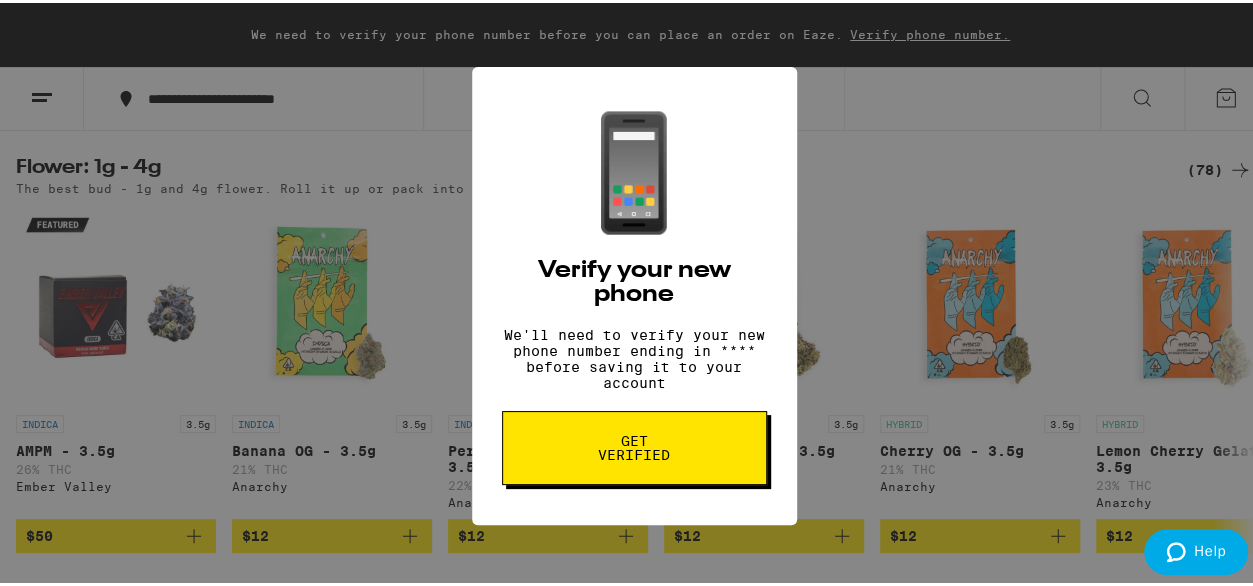 drag, startPoint x: 344, startPoint y: 408, endPoint x: 1214, endPoint y: 124, distance: 915.18085 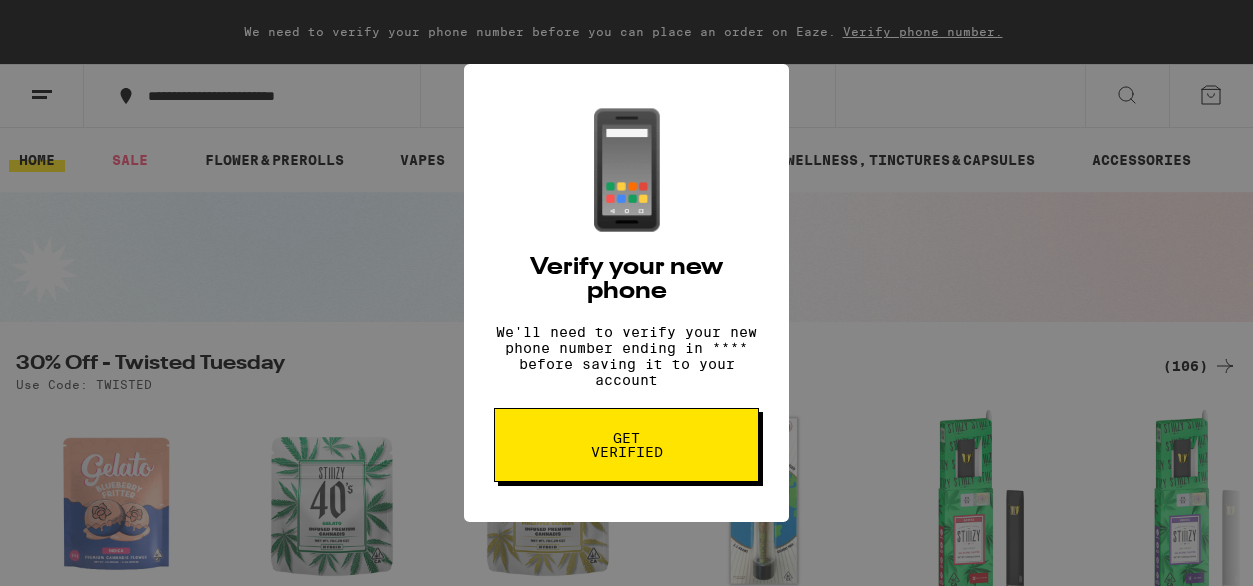 scroll, scrollTop: 0, scrollLeft: 0, axis: both 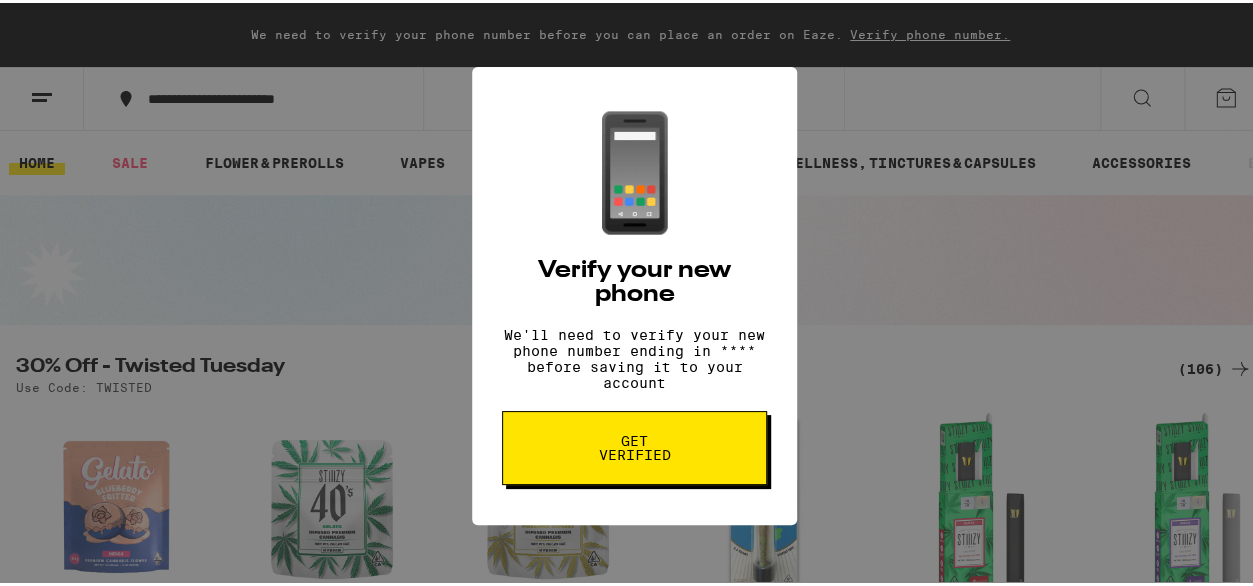 click on "📱 Verify your new phone We'll need to verify your new phone number ending in **** before saving it to your account Get verified" at bounding box center [634, 293] 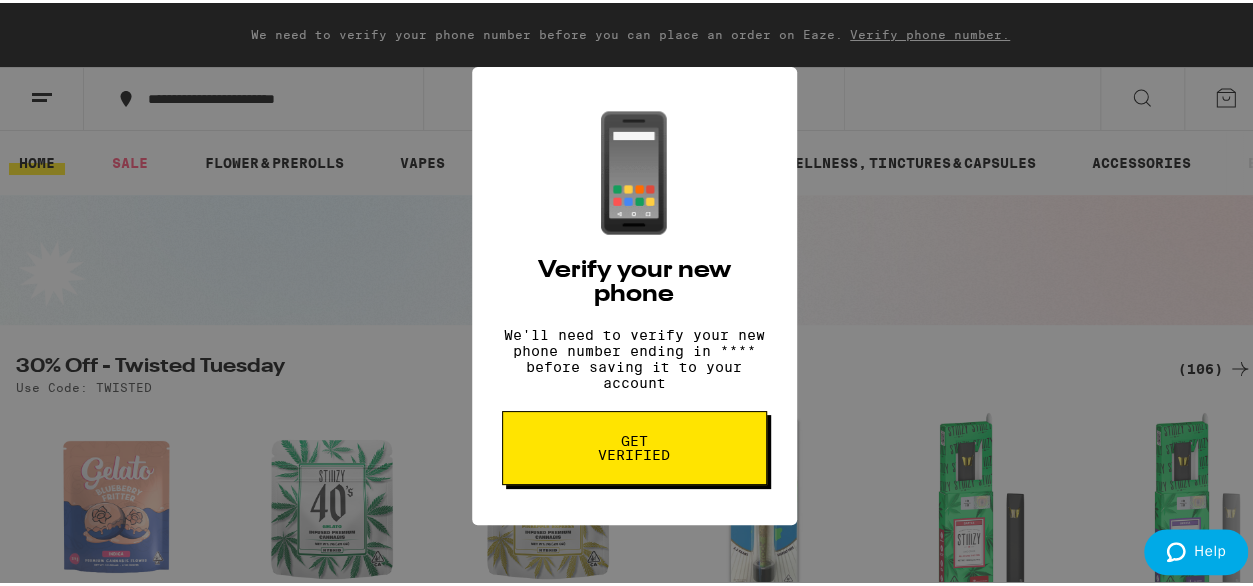 scroll, scrollTop: 0, scrollLeft: 0, axis: both 